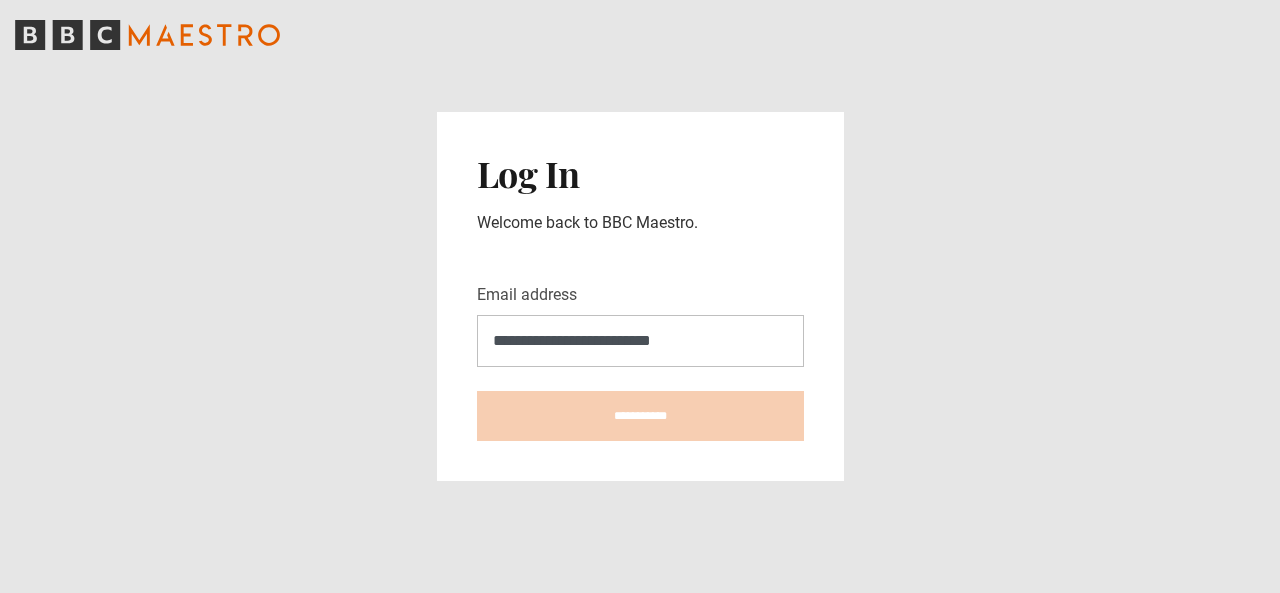 scroll, scrollTop: 0, scrollLeft: 0, axis: both 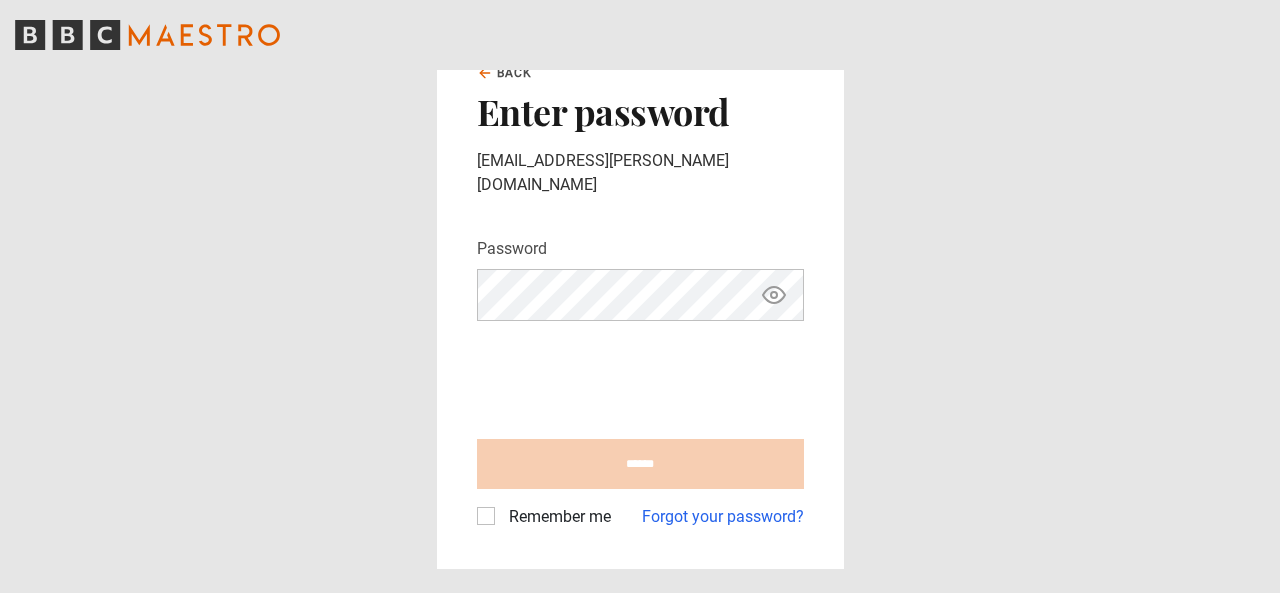 drag, startPoint x: 628, startPoint y: 361, endPoint x: 634, endPoint y: 388, distance: 27.658634 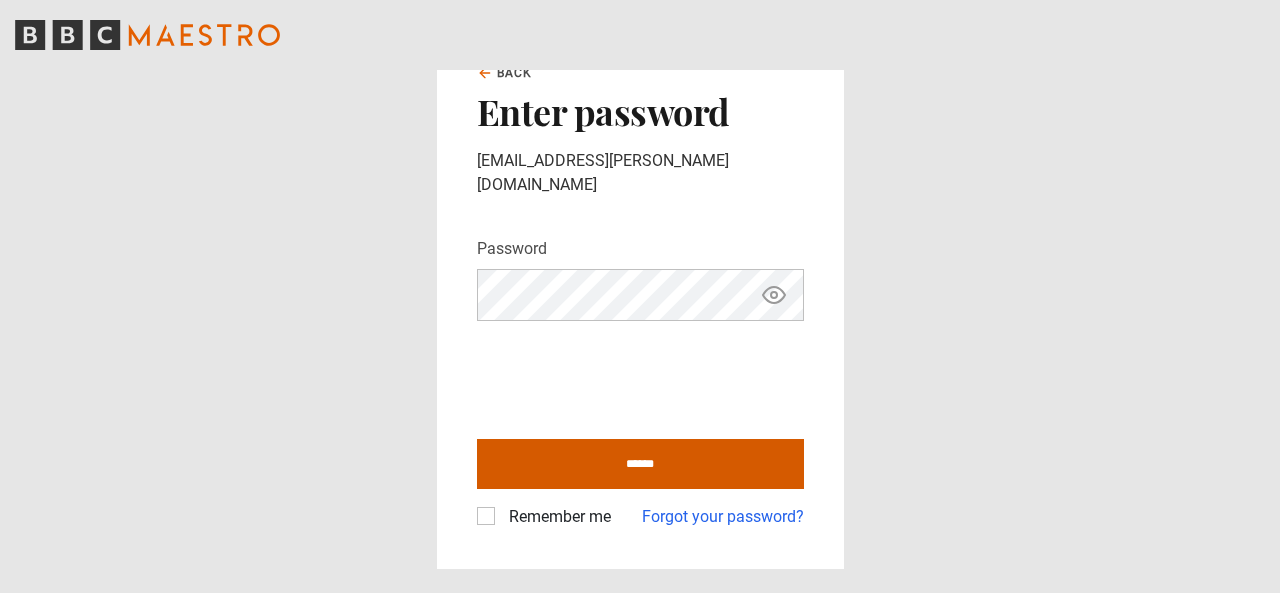 click on "******" at bounding box center [640, 464] 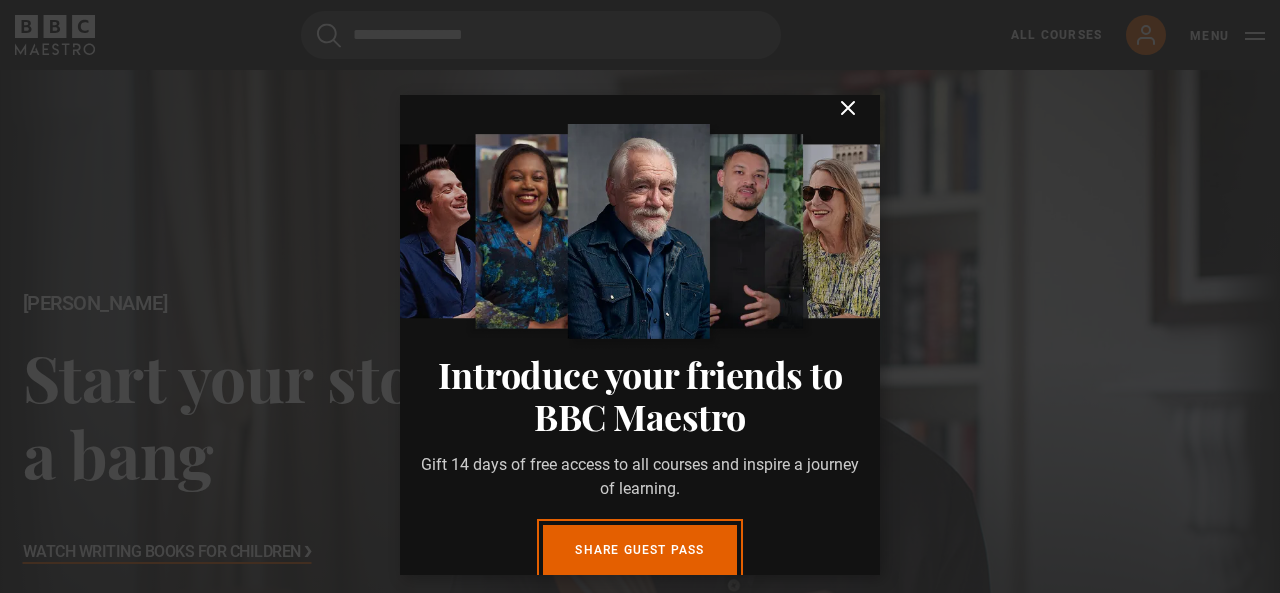 scroll, scrollTop: 0, scrollLeft: 0, axis: both 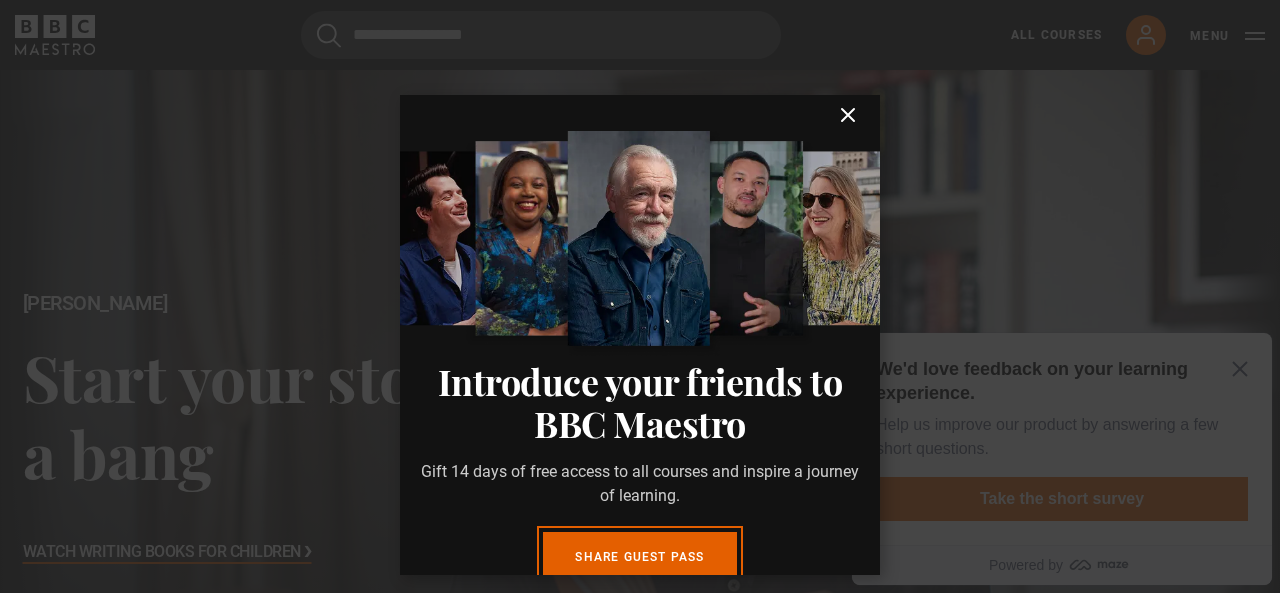 click 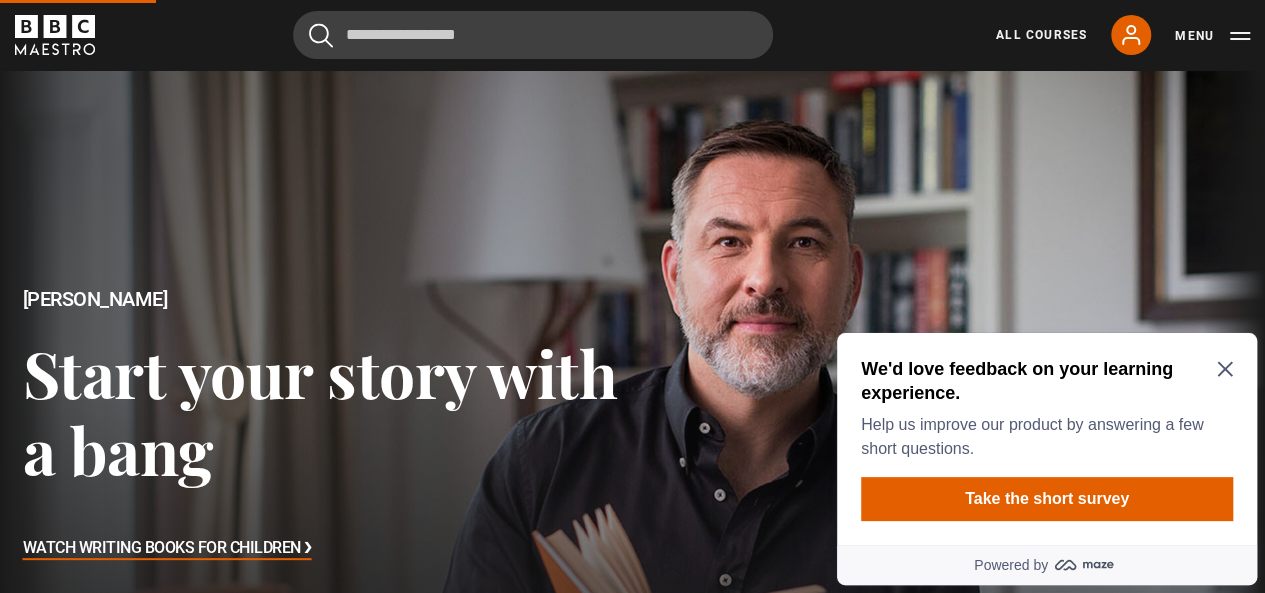click 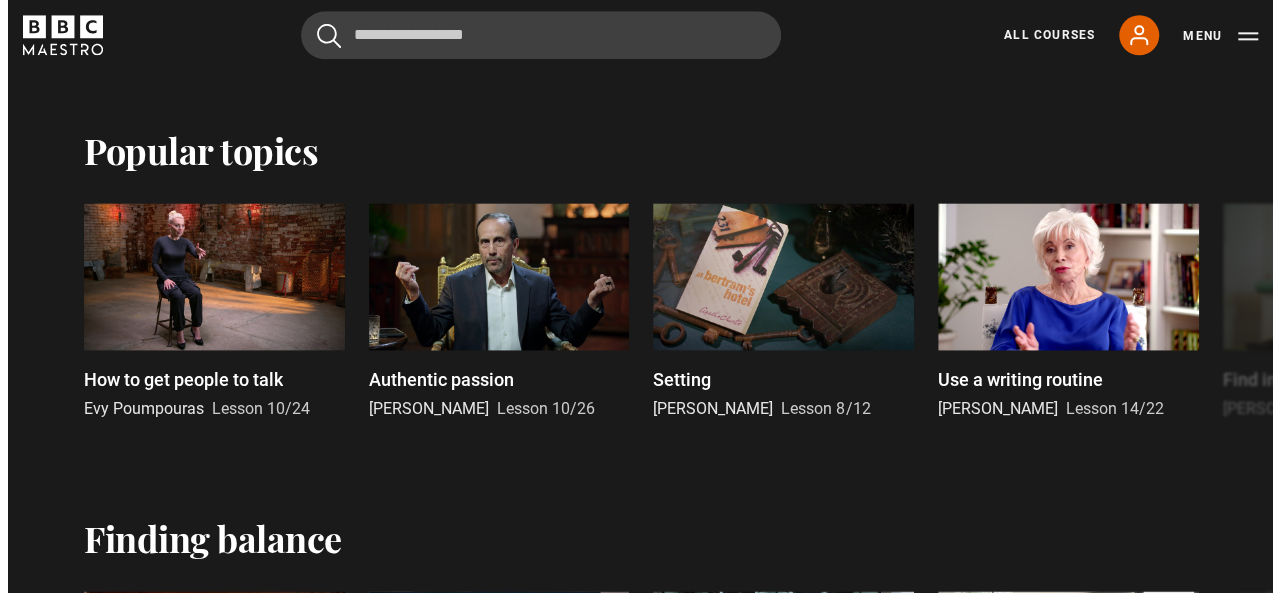 scroll, scrollTop: 1276, scrollLeft: 0, axis: vertical 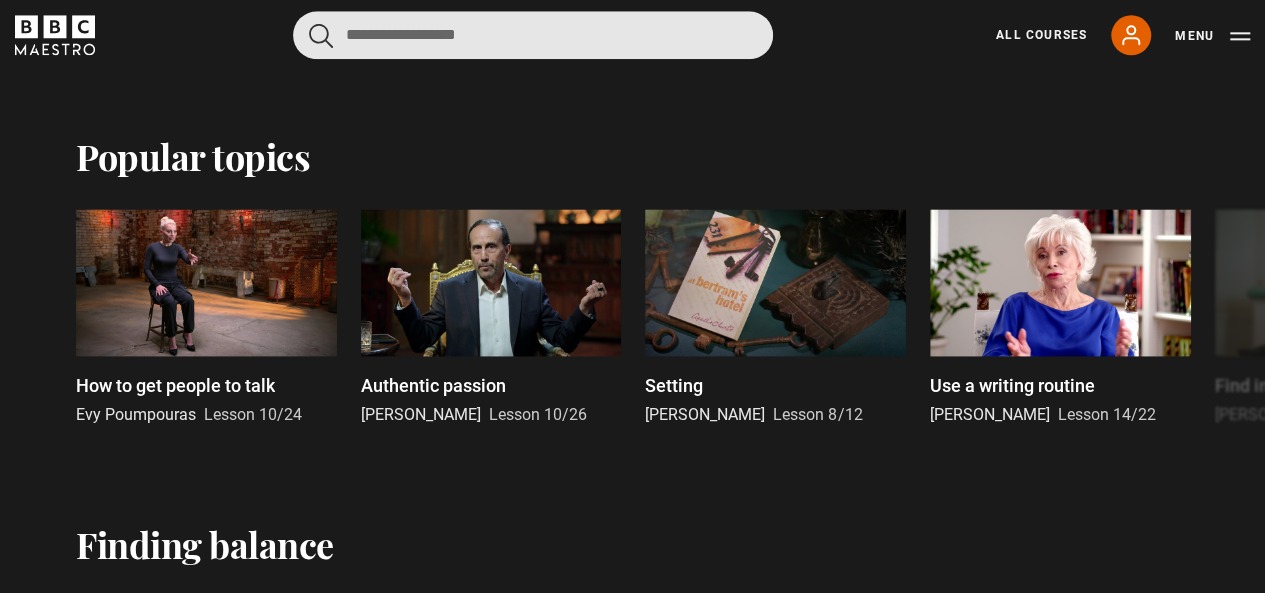 click at bounding box center (533, 35) 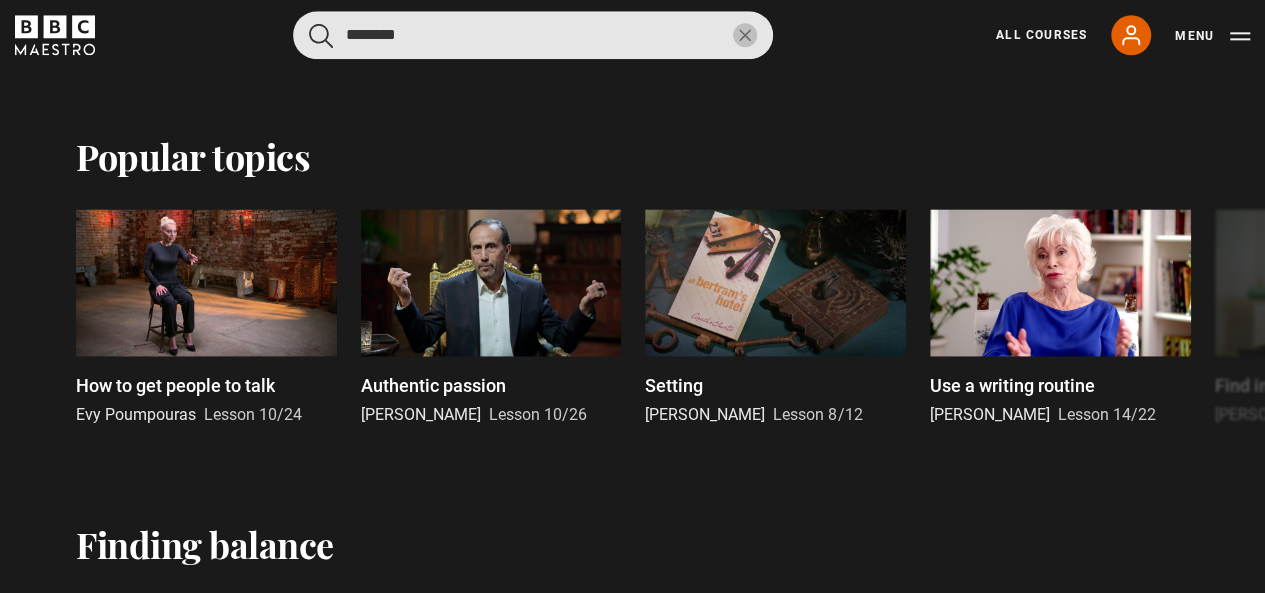 type on "********" 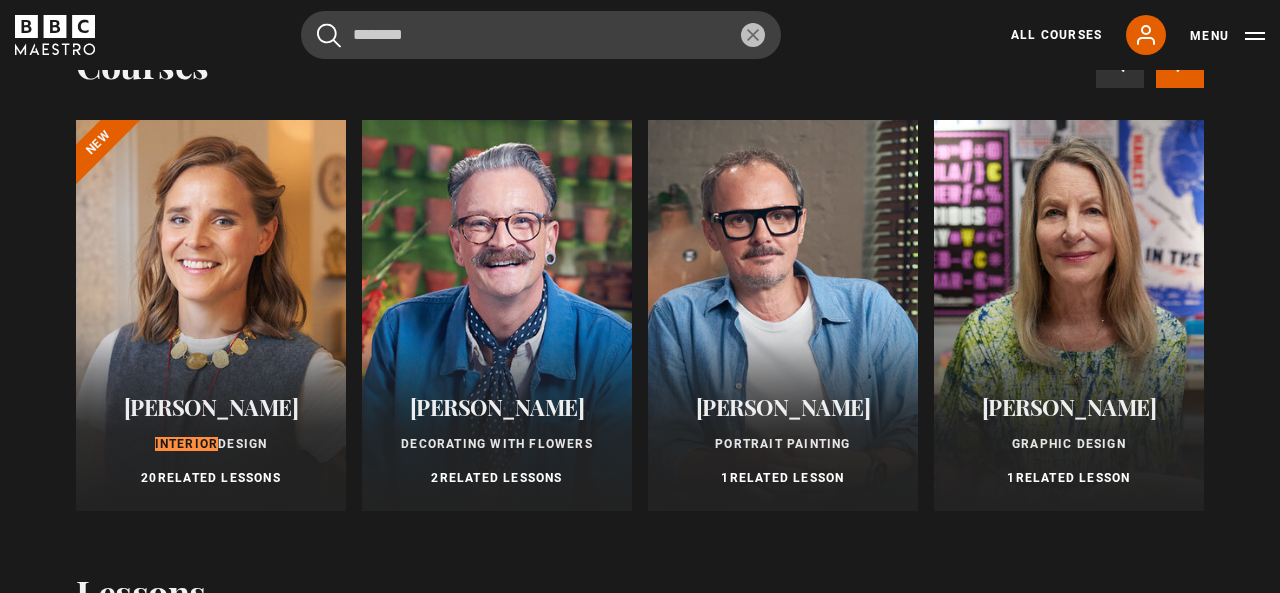 scroll, scrollTop: 80, scrollLeft: 0, axis: vertical 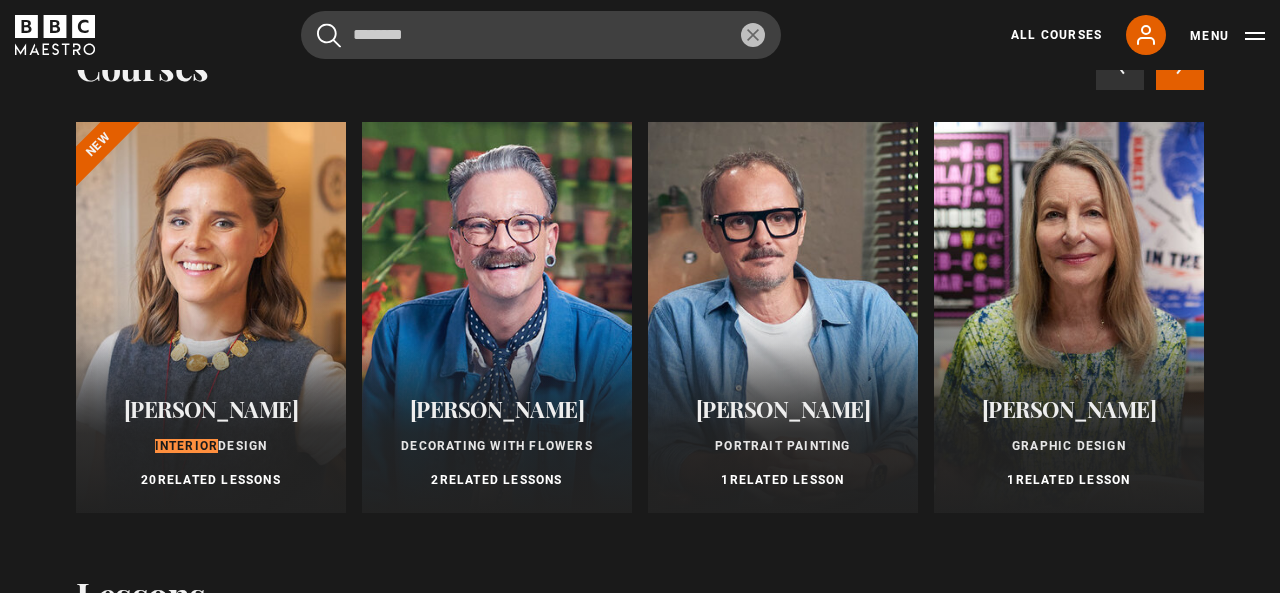click at bounding box center (211, 317) 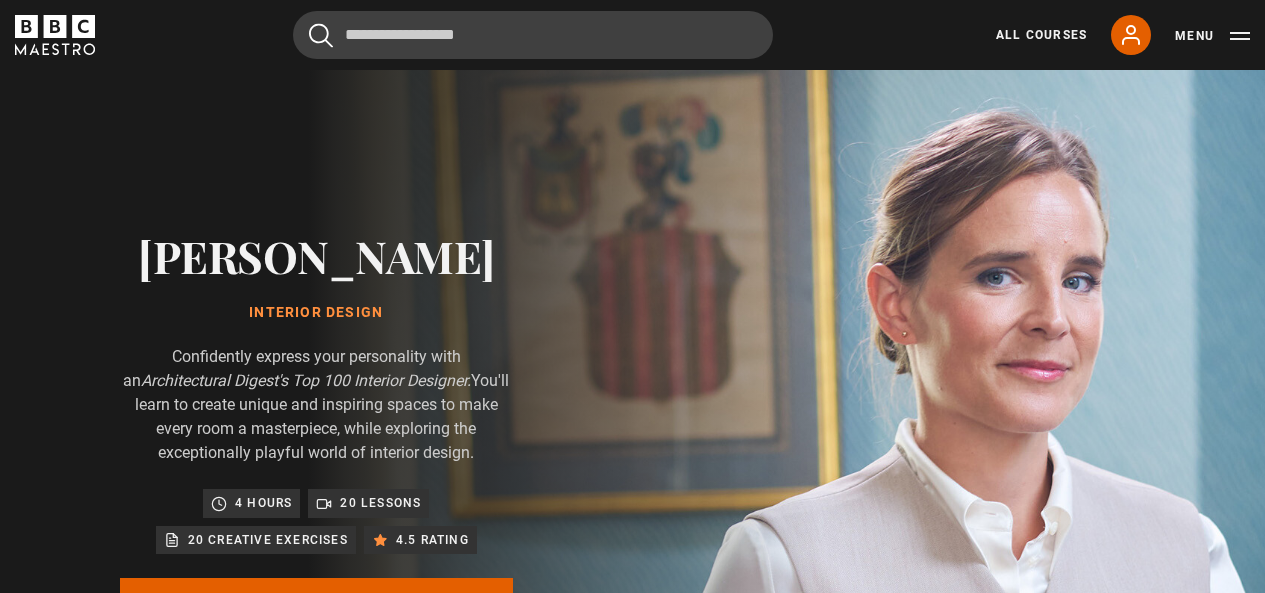 scroll, scrollTop: 0, scrollLeft: 0, axis: both 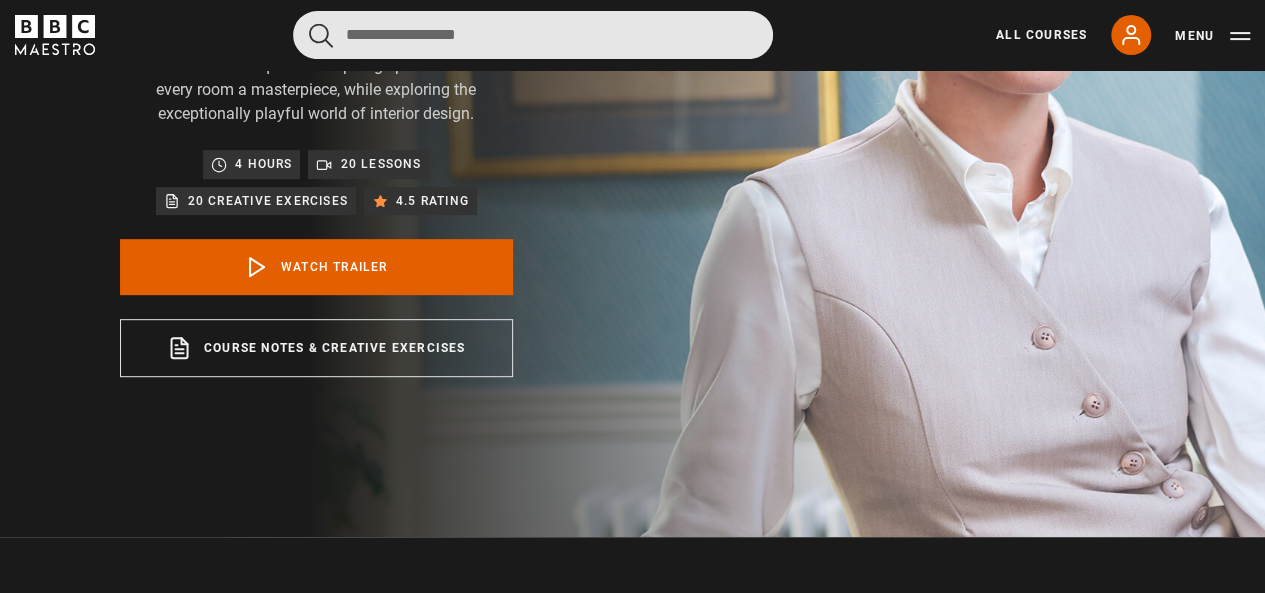 click at bounding box center [533, 35] 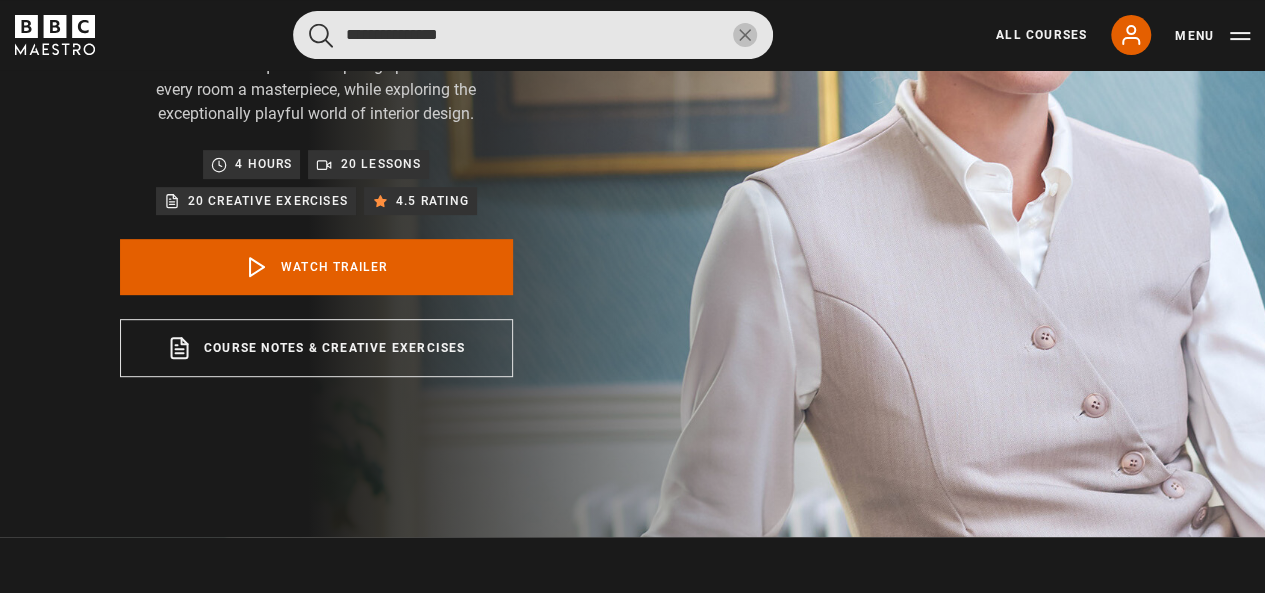 type on "**********" 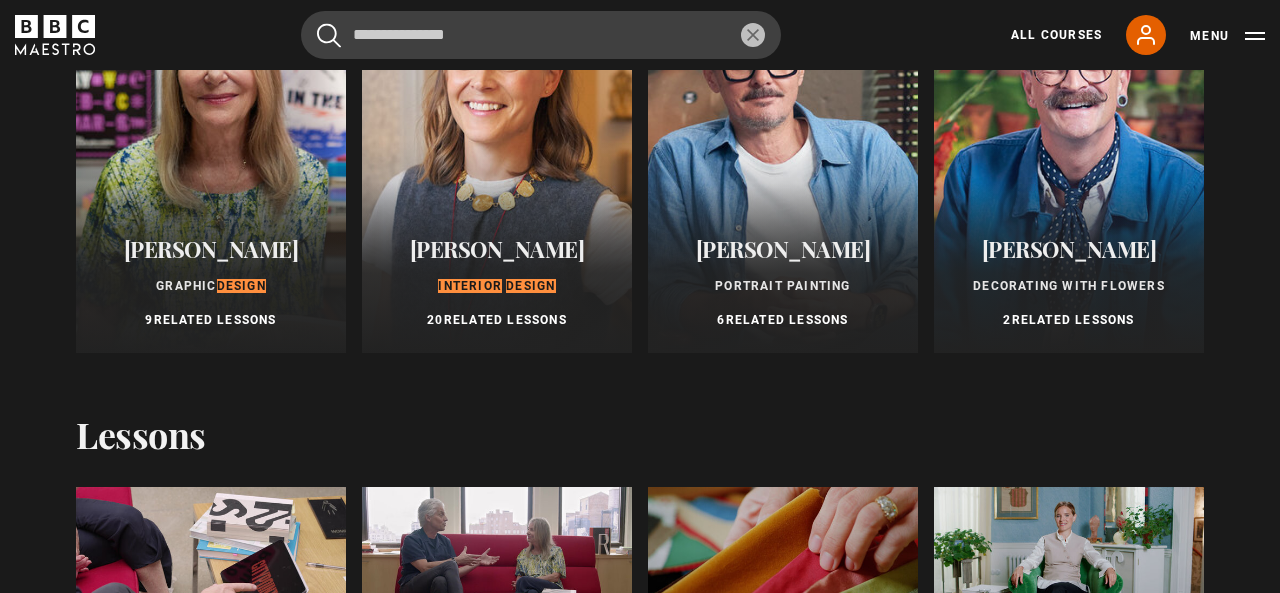 scroll, scrollTop: 0, scrollLeft: 0, axis: both 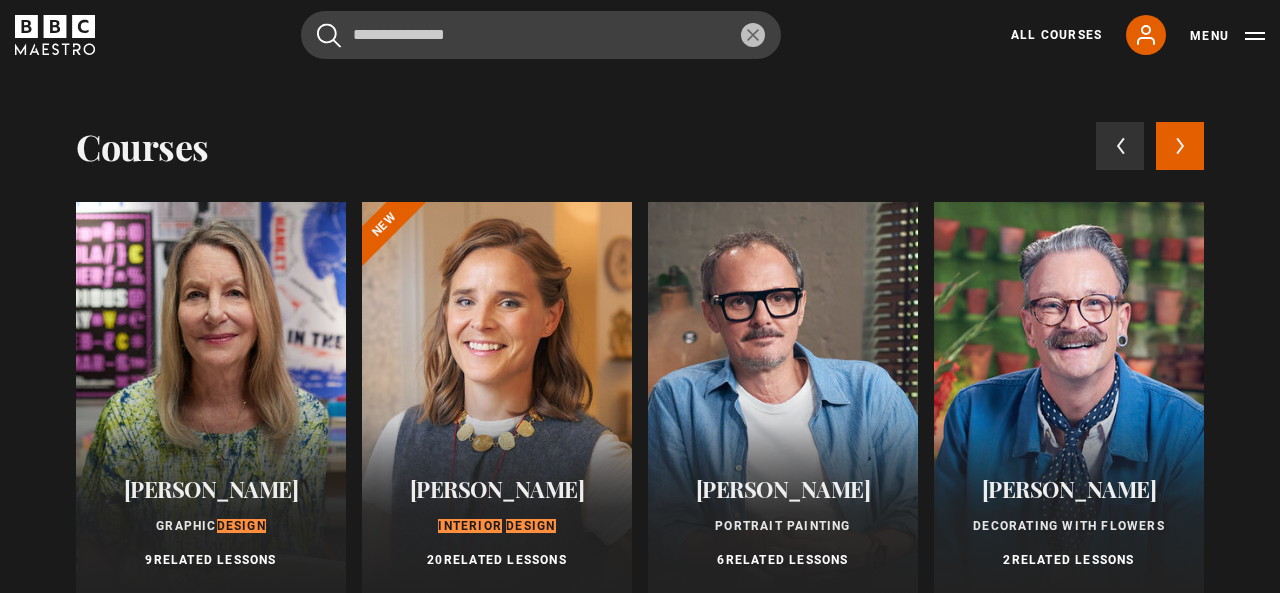 click at bounding box center (497, 397) 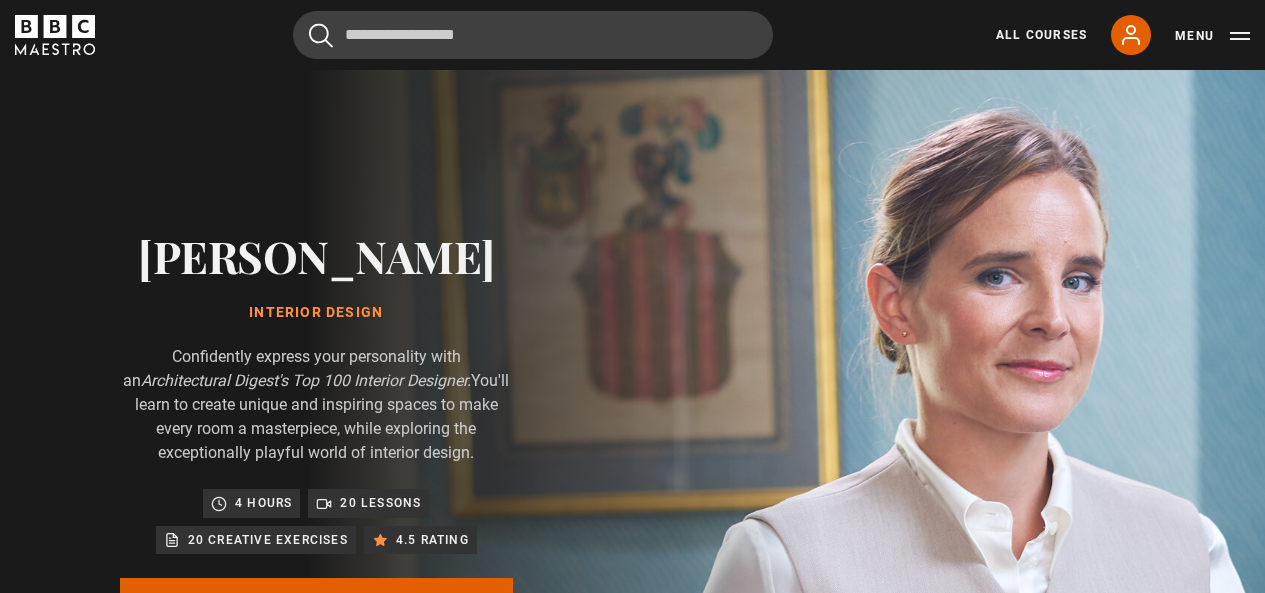 scroll, scrollTop: 0, scrollLeft: 0, axis: both 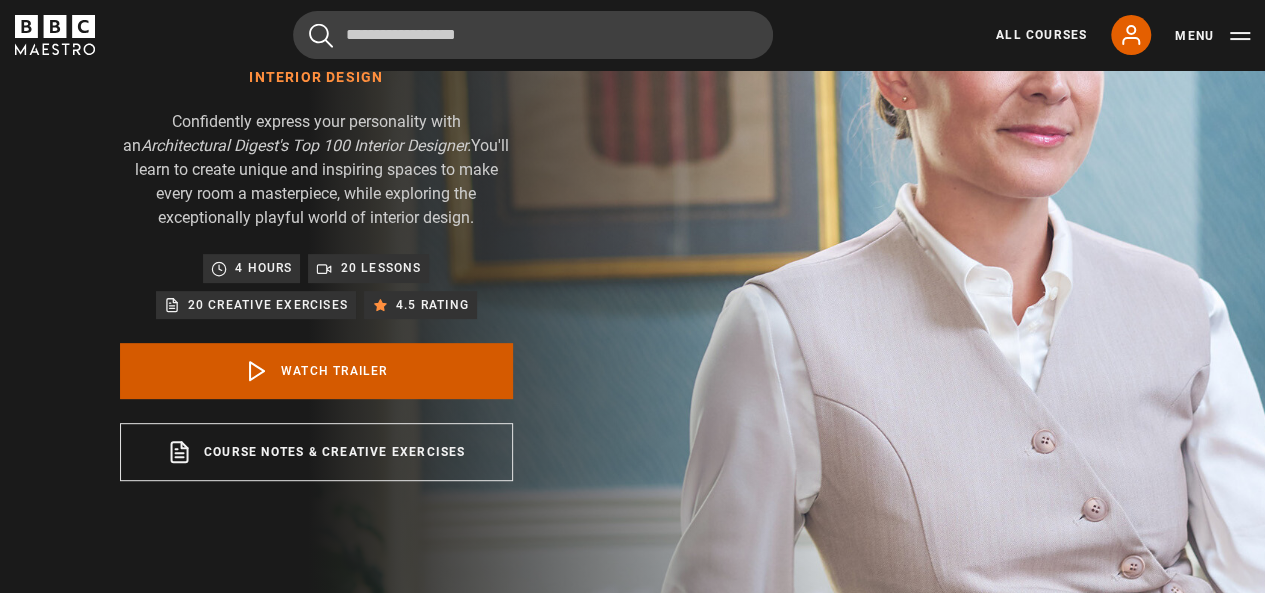 click on "Watch Trailer" at bounding box center (316, 371) 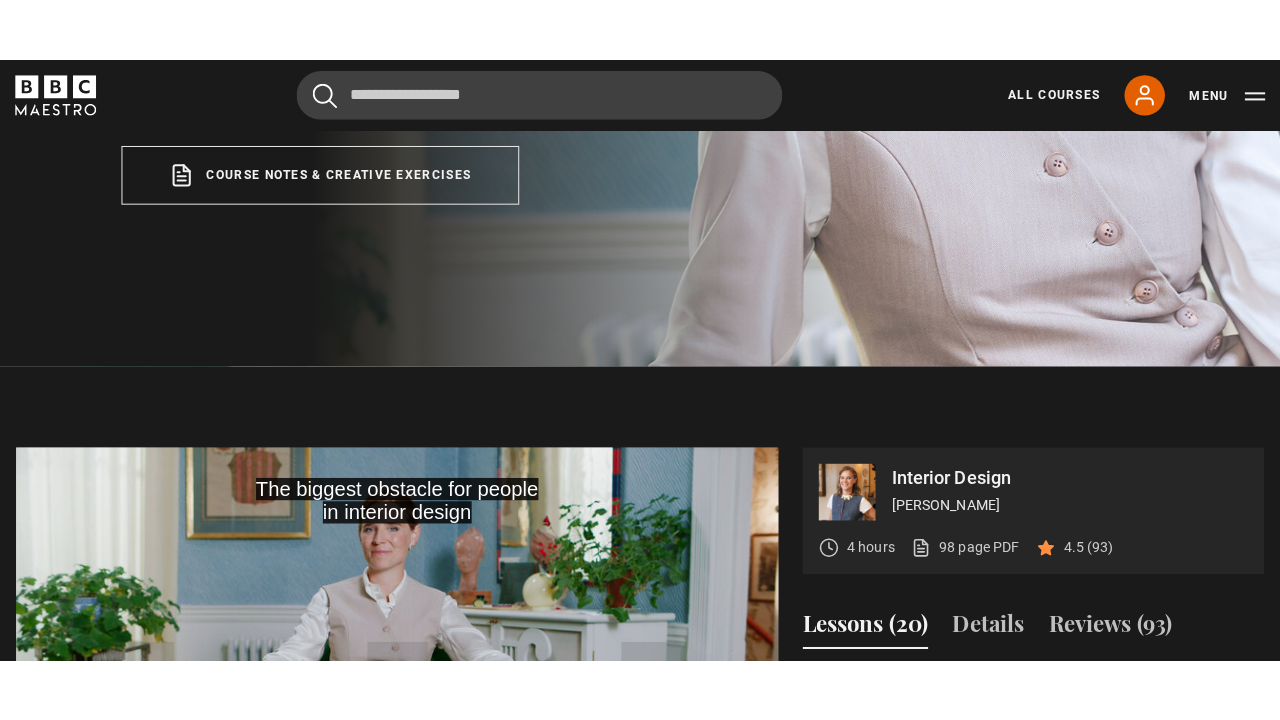 scroll, scrollTop: 836, scrollLeft: 0, axis: vertical 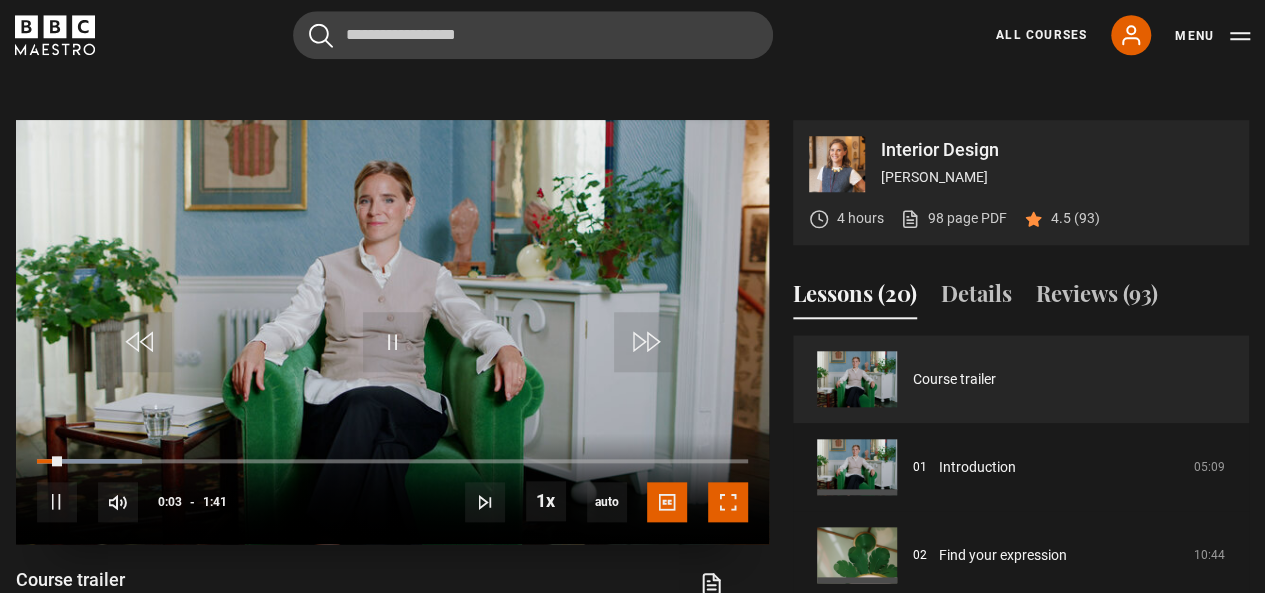 click at bounding box center (728, 502) 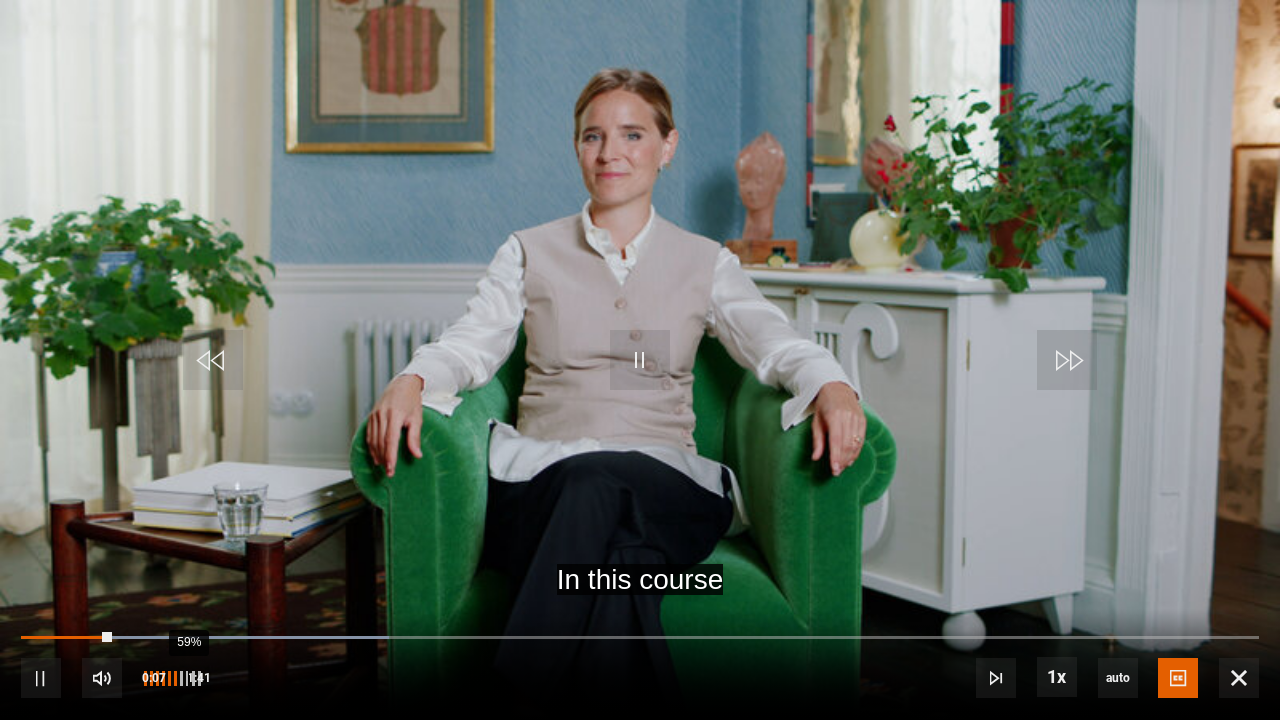 click on "59%" at bounding box center [188, 678] 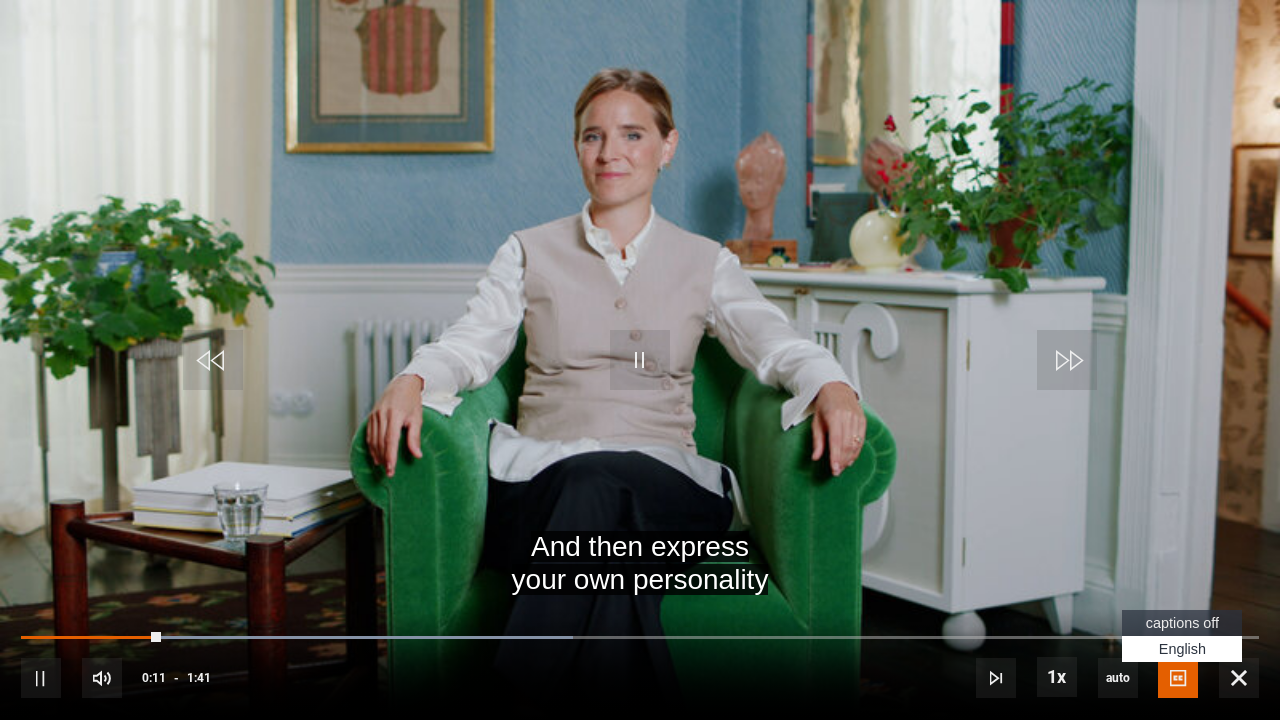 click on "captions off" at bounding box center (1182, 623) 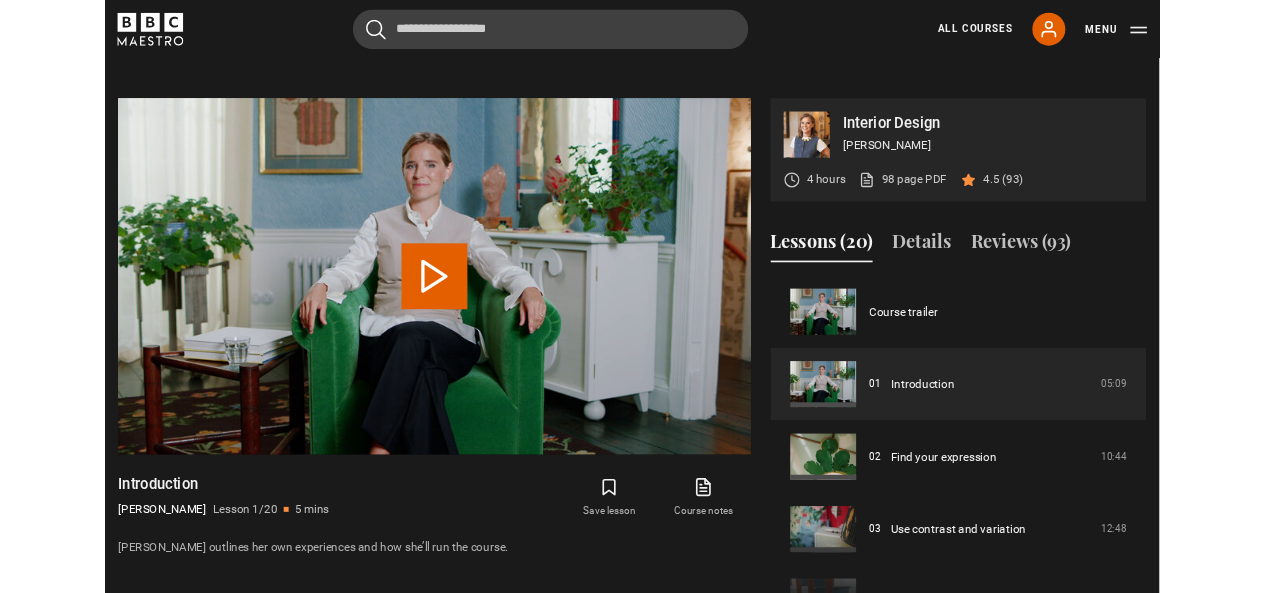 scroll, scrollTop: 875, scrollLeft: 0, axis: vertical 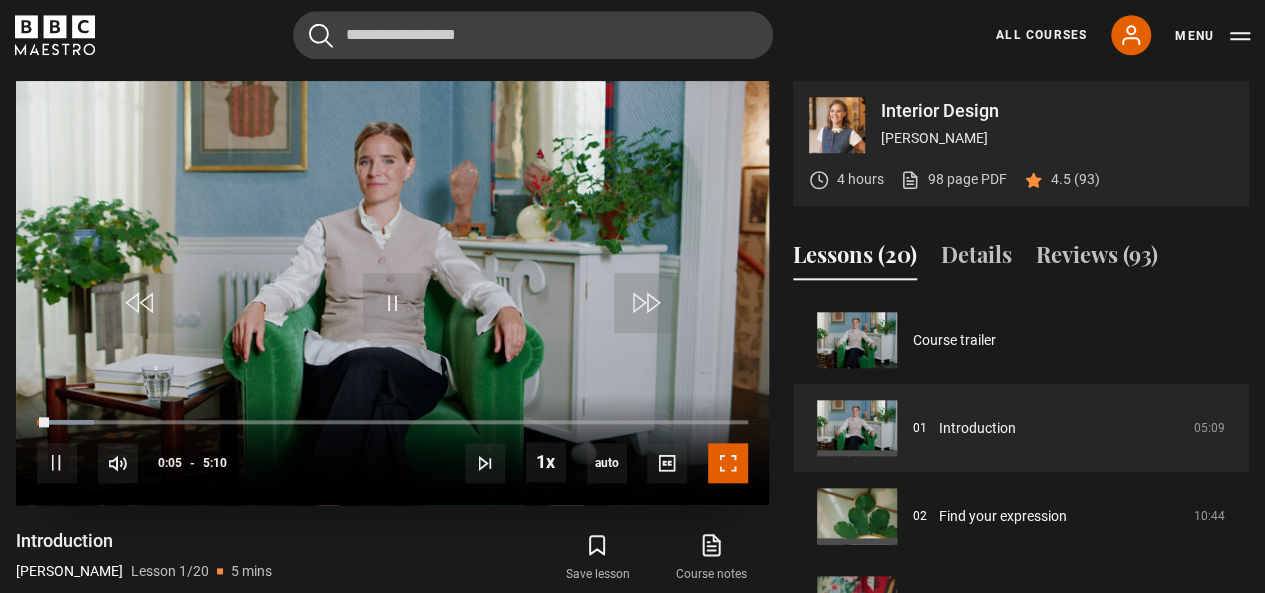 click at bounding box center (728, 463) 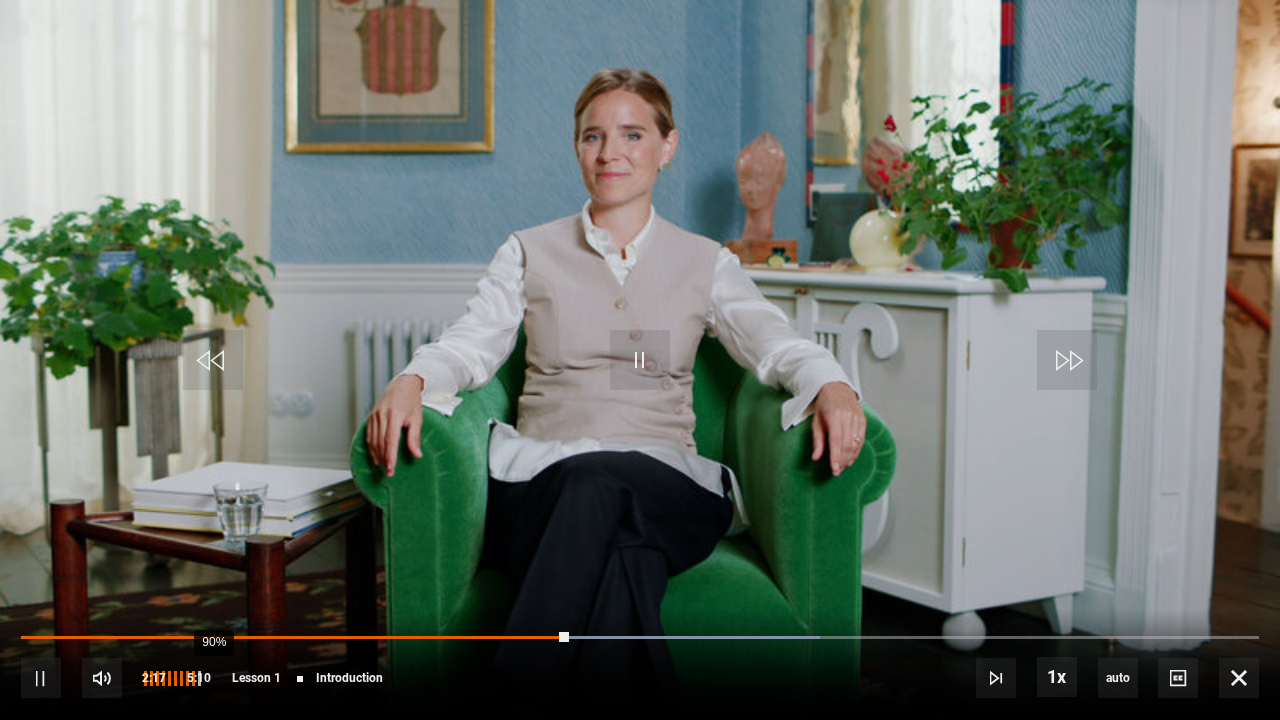 click on "90%" at bounding box center (213, 678) 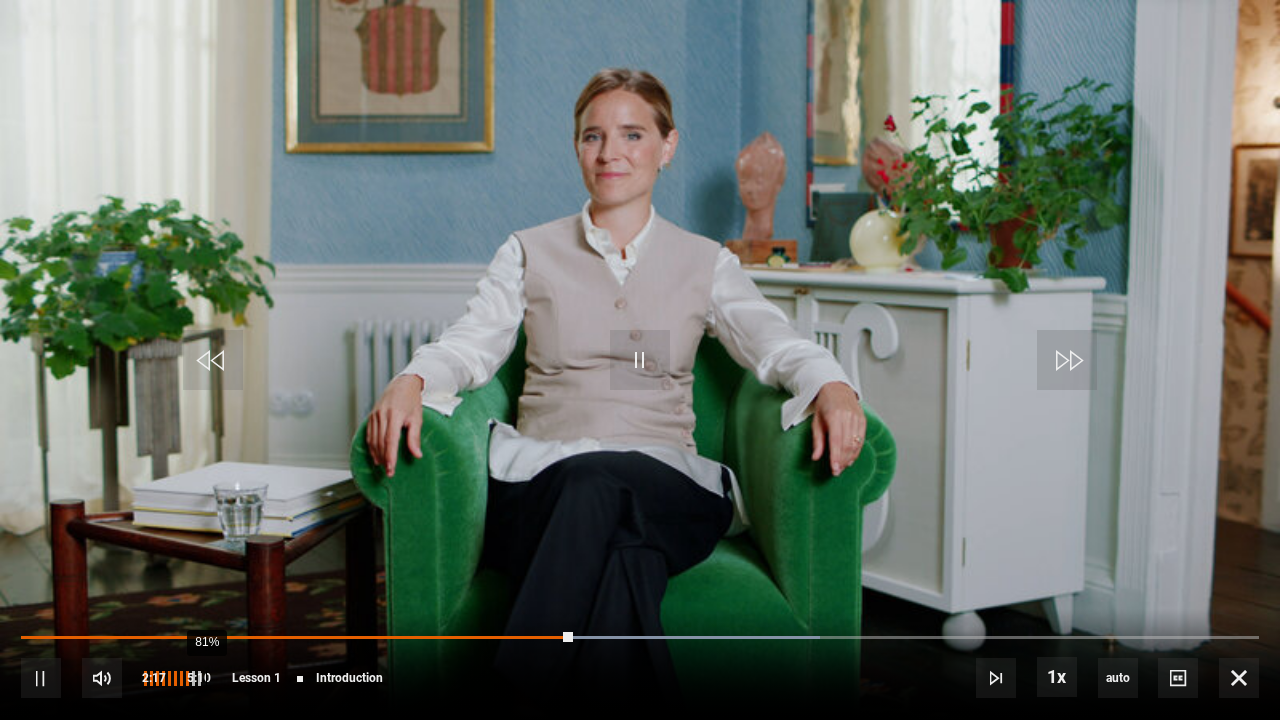click on "81%" at bounding box center (206, 678) 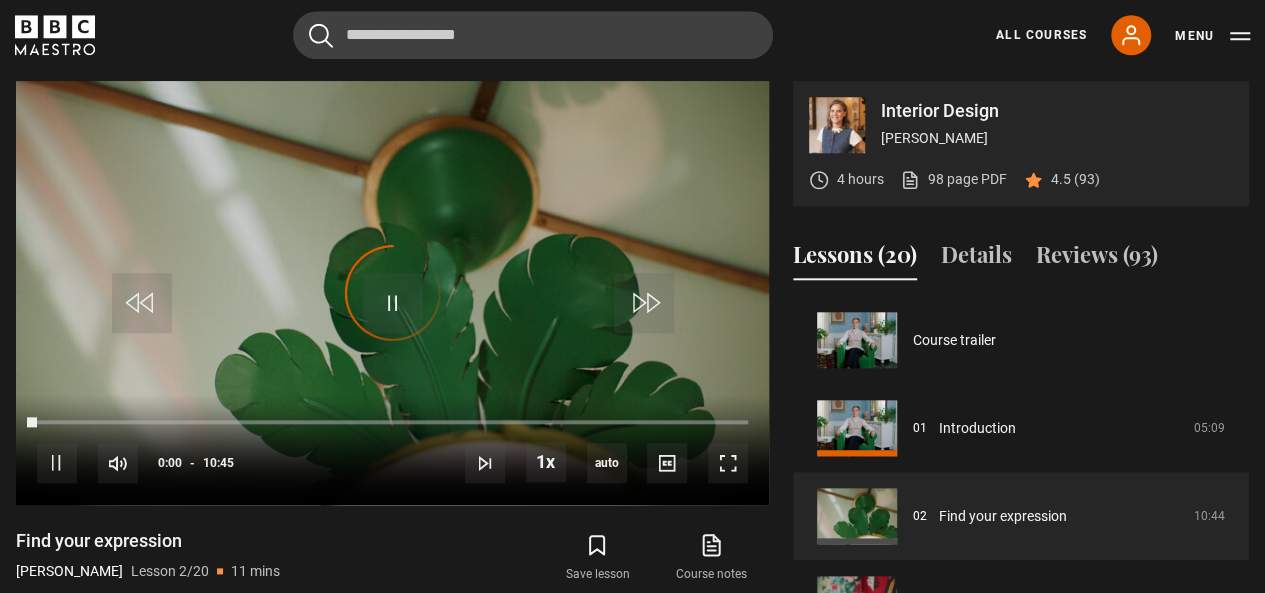scroll, scrollTop: 88, scrollLeft: 0, axis: vertical 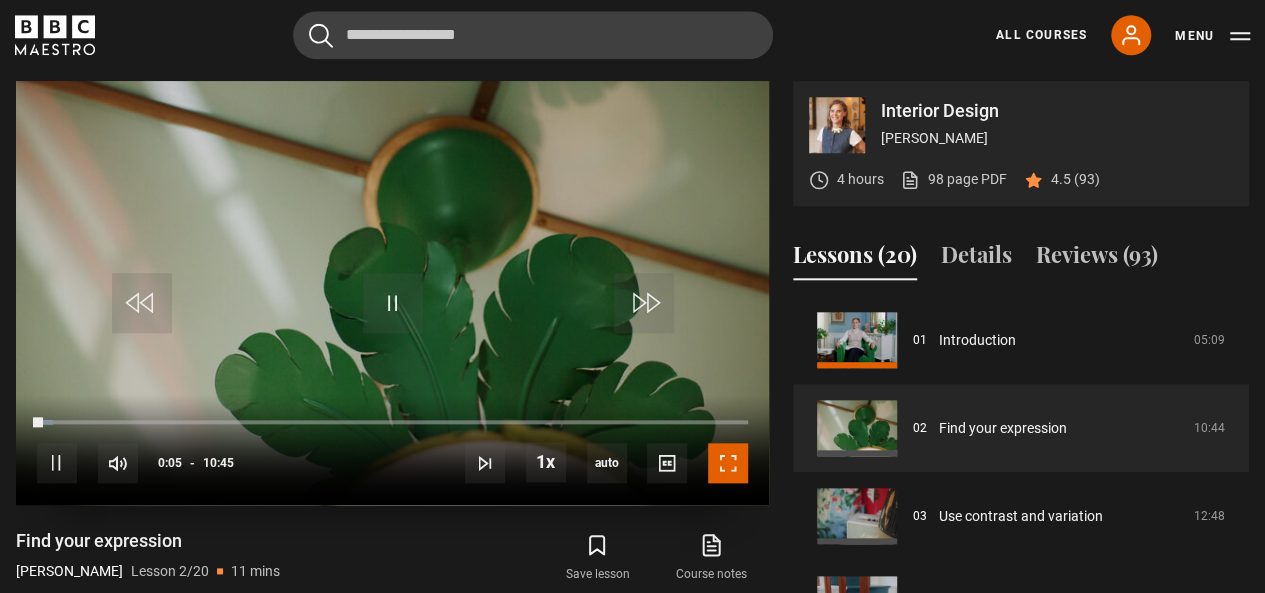 click at bounding box center (728, 463) 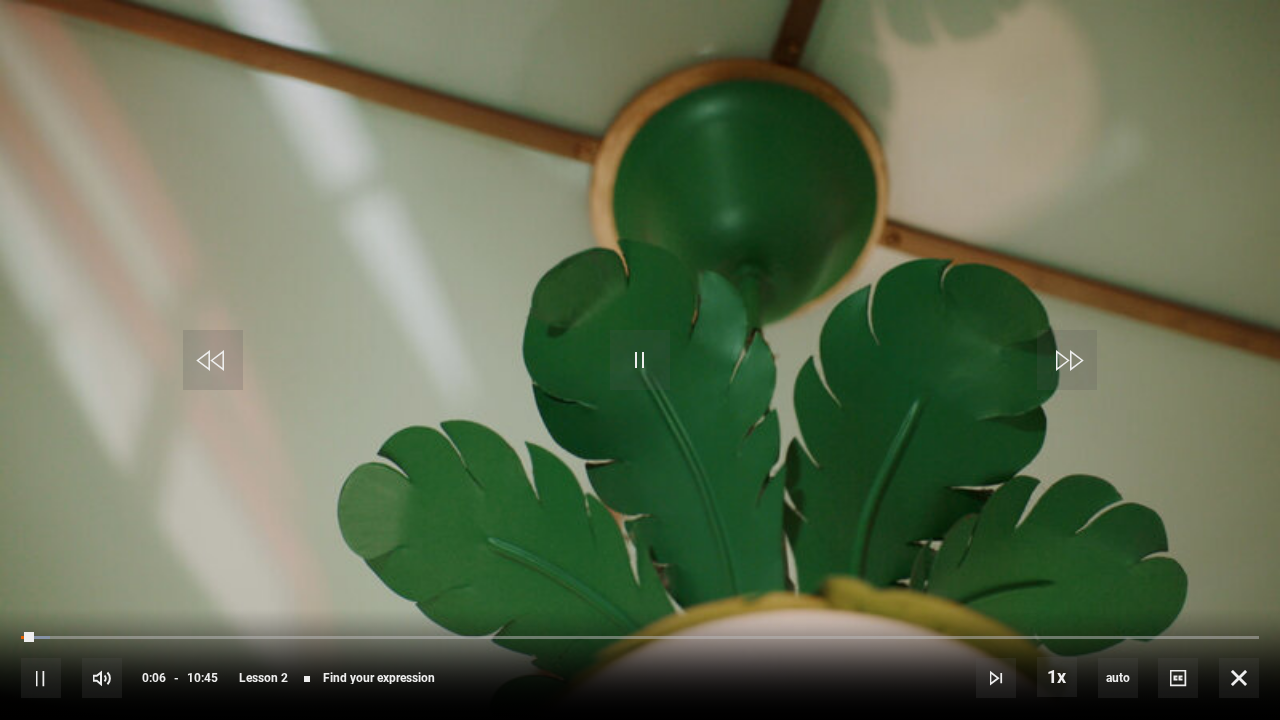 click at bounding box center [640, 360] 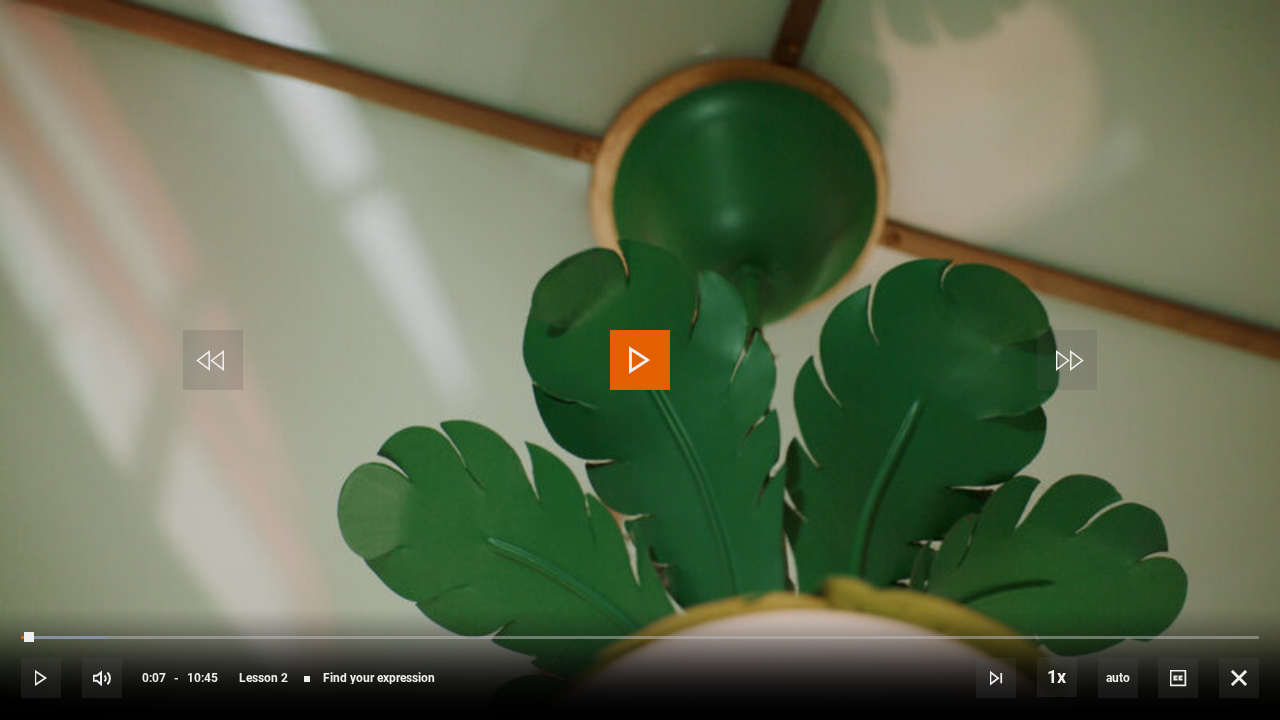 click at bounding box center (640, 360) 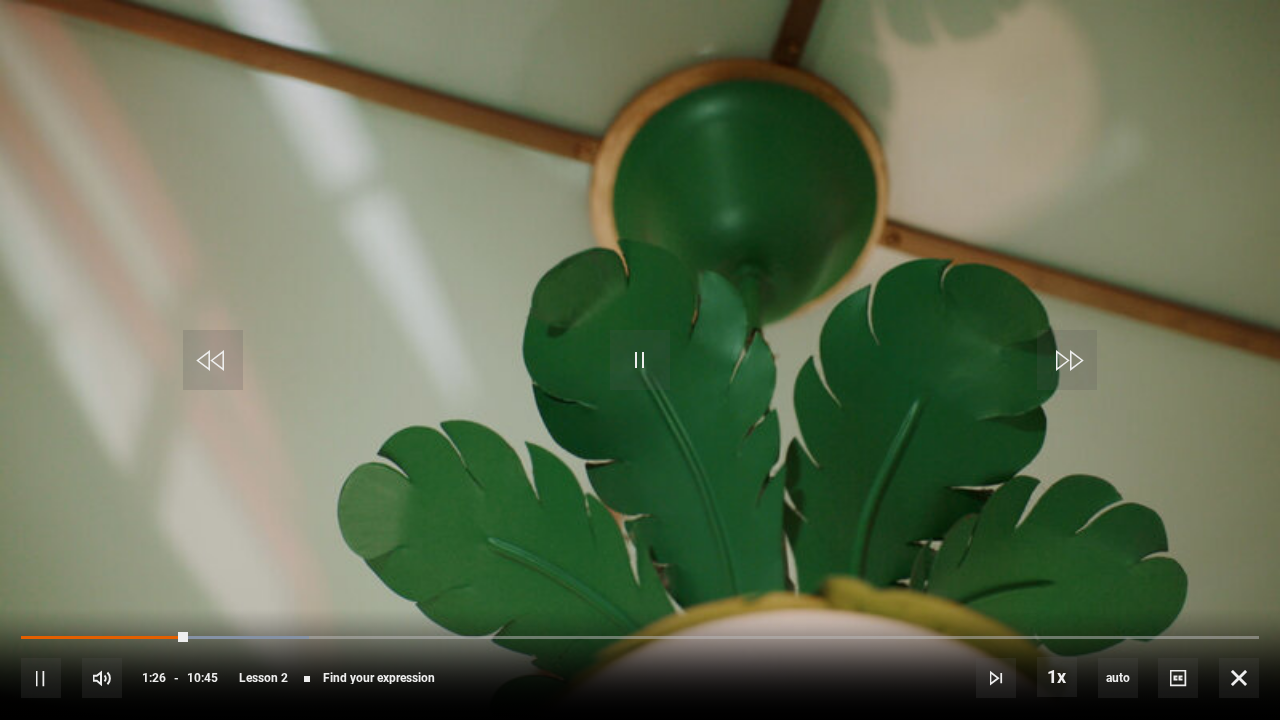 click on "10s Skip Back 10 seconds Pause 10s Skip Forward 10 seconds Loaded :  23.26% 02:18 01:26 Pause Mute Current Time  1:26 - Duration  10:45
[PERSON_NAME]
Lesson 2
Find your expression
1x Playback Rate 2x 1.5x 1x , selected 0.5x auto Quality 360p 720p 1080p 2160p Auto , selected Captions captions off , selected English  Captions" at bounding box center [640, 664] 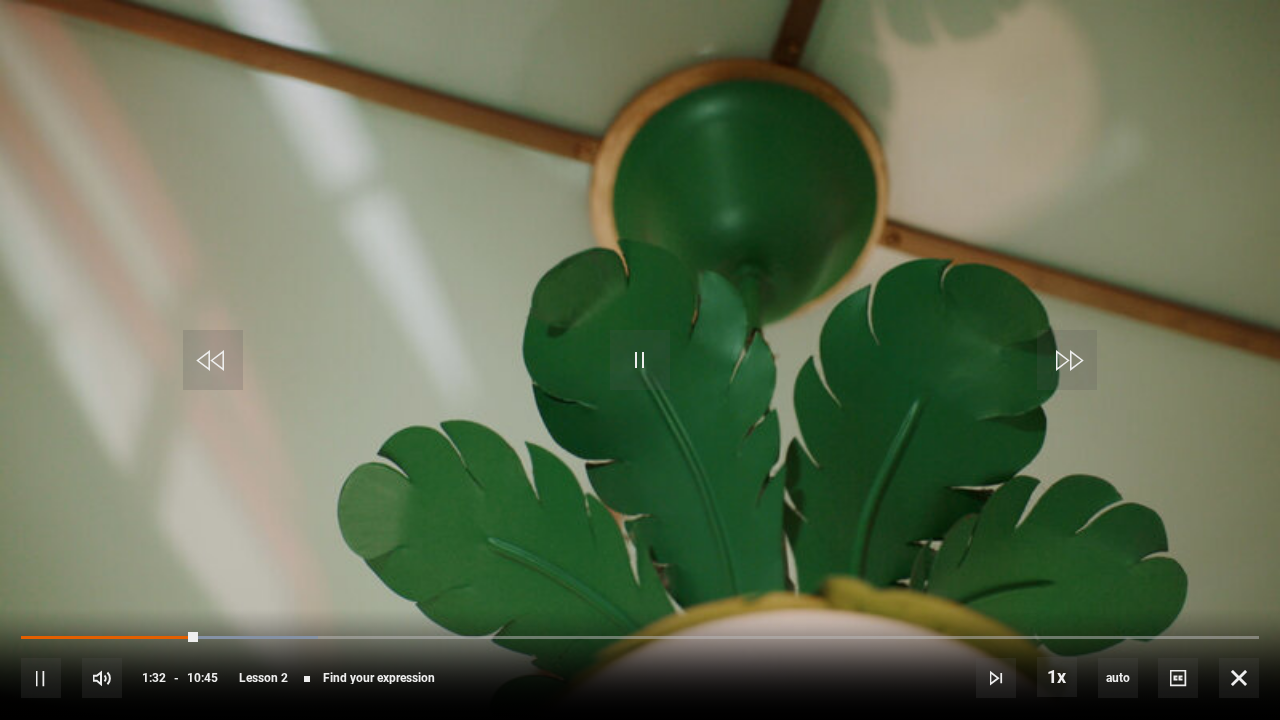 click on "10s Skip Back 10 seconds Pause 10s Skip Forward 10 seconds Loaded :  24.03% 04:26 01:32 Pause Mute Current Time  1:32 - Duration  10:45
[PERSON_NAME]
Lesson 2
Find your expression
1x Playback Rate 2x 1.5x 1x , selected 0.5x auto Quality 360p 720p 1080p 2160p Auto , selected Captions captions off , selected English  Captions" at bounding box center [640, 664] 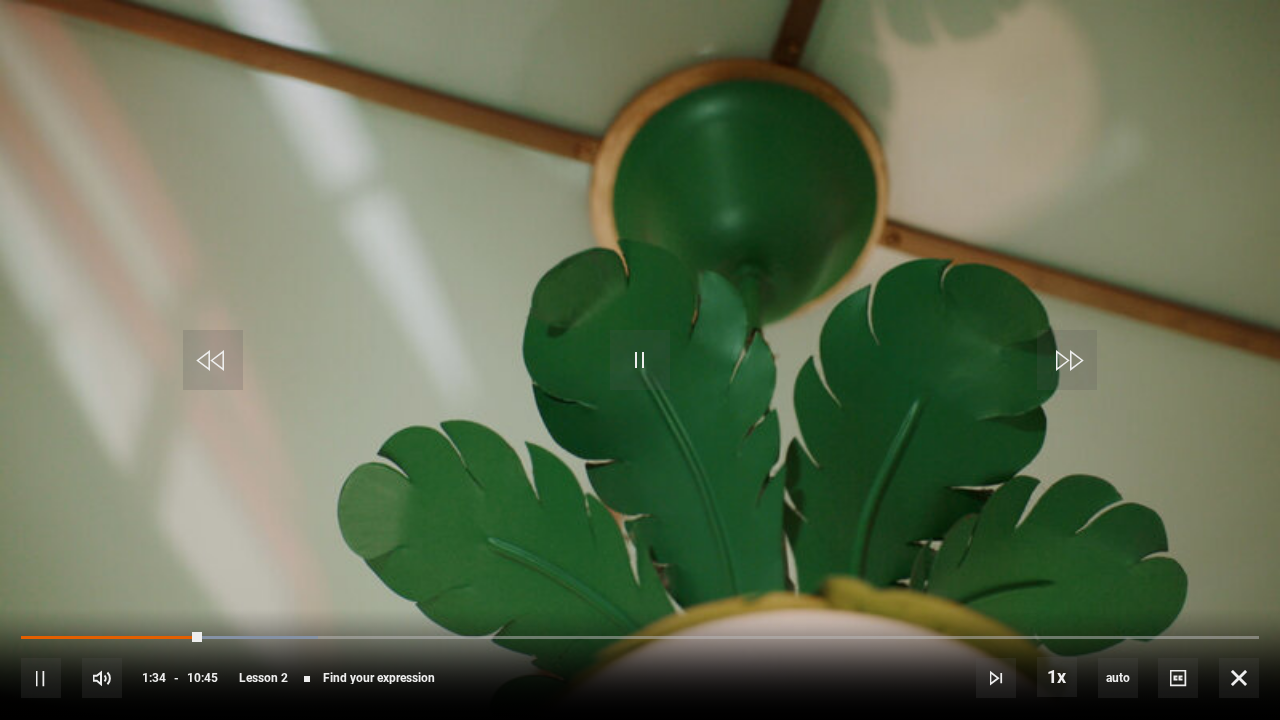 click on "10s Skip Back 10 seconds Pause 10s Skip Forward 10 seconds Loaded :  24.03% 04:38 01:34 Pause Mute Current Time  1:34 - Duration  10:45
[PERSON_NAME]
Lesson 2
Find your expression
1x Playback Rate 2x 1.5x 1x , selected 0.5x auto Quality 360p 720p 1080p 2160p Auto , selected Captions captions off , selected English  Captions" at bounding box center (640, 664) 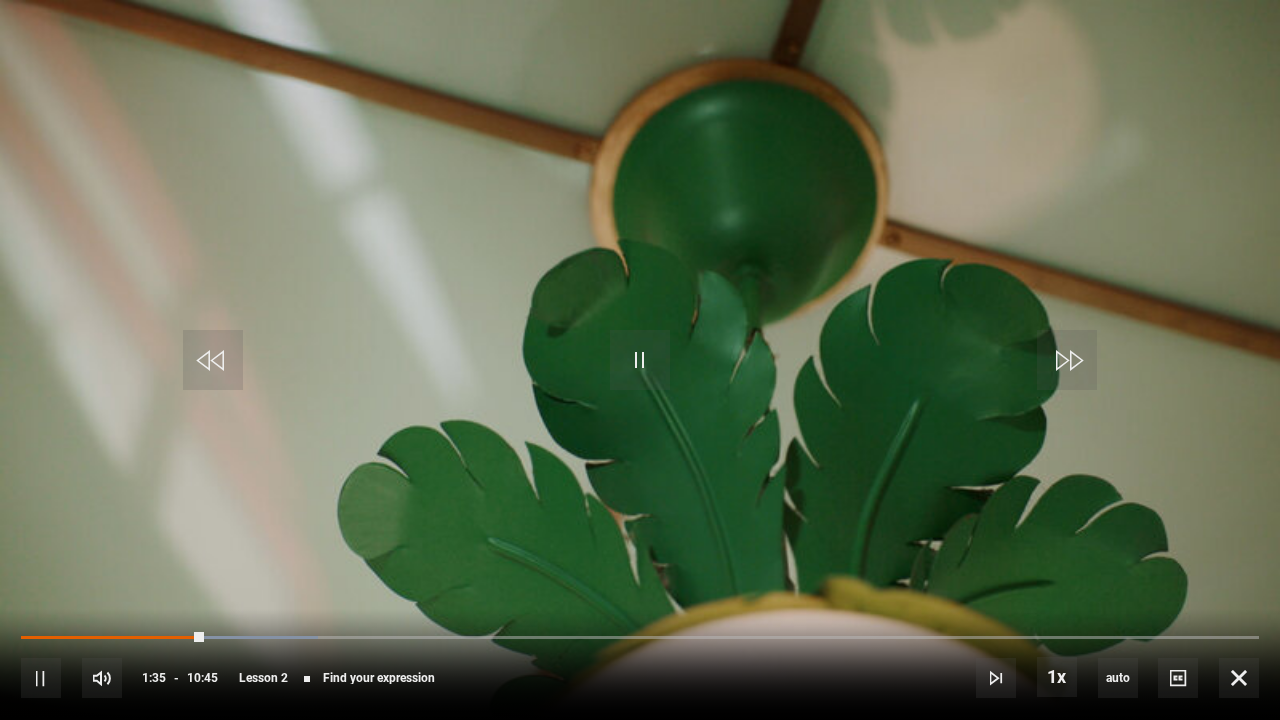 click on "10s Skip Back 10 seconds Pause 10s Skip Forward 10 seconds Loaded :  24.03% 04:38 01:35 Pause Mute Current Time  1:35 - Duration  10:45
[PERSON_NAME]
Lesson 2
Find your expression
1x Playback Rate 2x 1.5x 1x , selected 0.5x auto Quality 360p 720p 1080p 2160p Auto , selected Captions captions off , selected English  Captions" at bounding box center (640, 664) 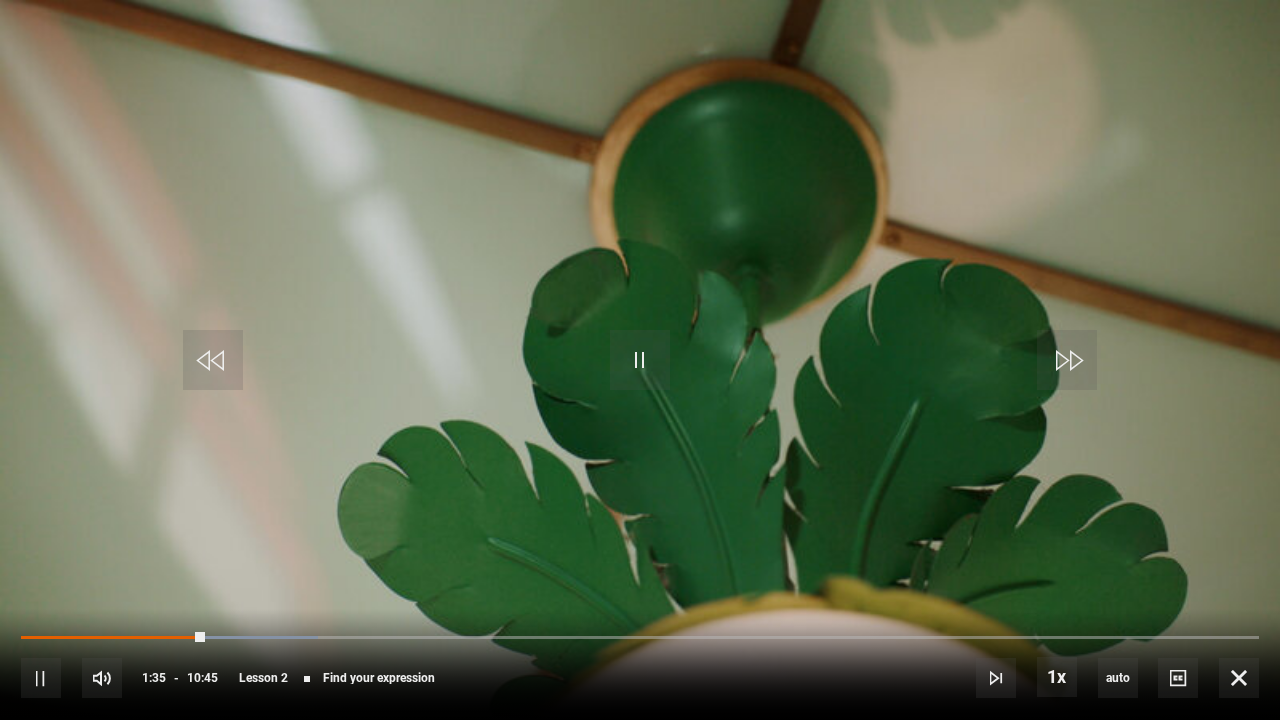 click on "10s Skip Back 10 seconds Pause 10s Skip Forward 10 seconds Loaded :  24.03% 04:38 01:35 Pause Mute Current Time  1:35 - Duration  10:45
[PERSON_NAME]
Lesson 2
Find your expression
1x Playback Rate 2x 1.5x 1x , selected 0.5x auto Quality 360p 720p 1080p 2160p Auto , selected Captions captions off , selected English  Captions" at bounding box center (640, 664) 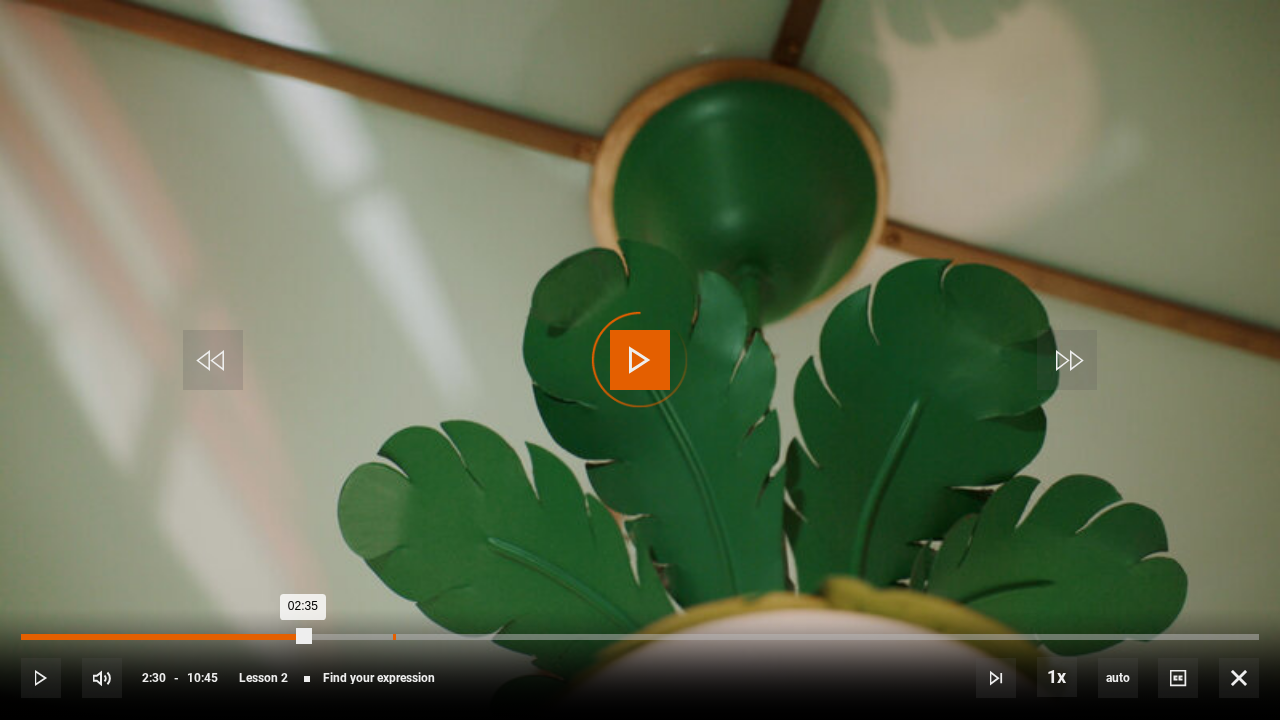 drag, startPoint x: 201, startPoint y: 638, endPoint x: 392, endPoint y: 638, distance: 191 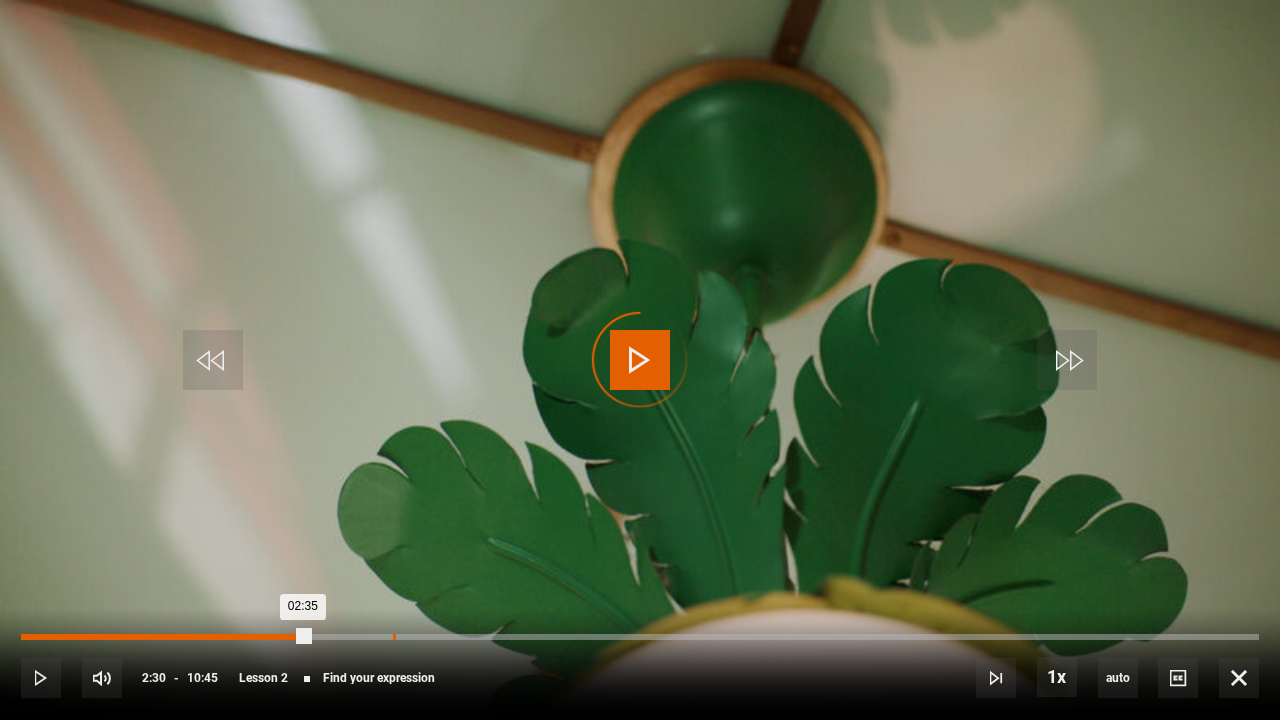 click on "Loaded :  0.00% 03:13 02:35" at bounding box center [640, 637] 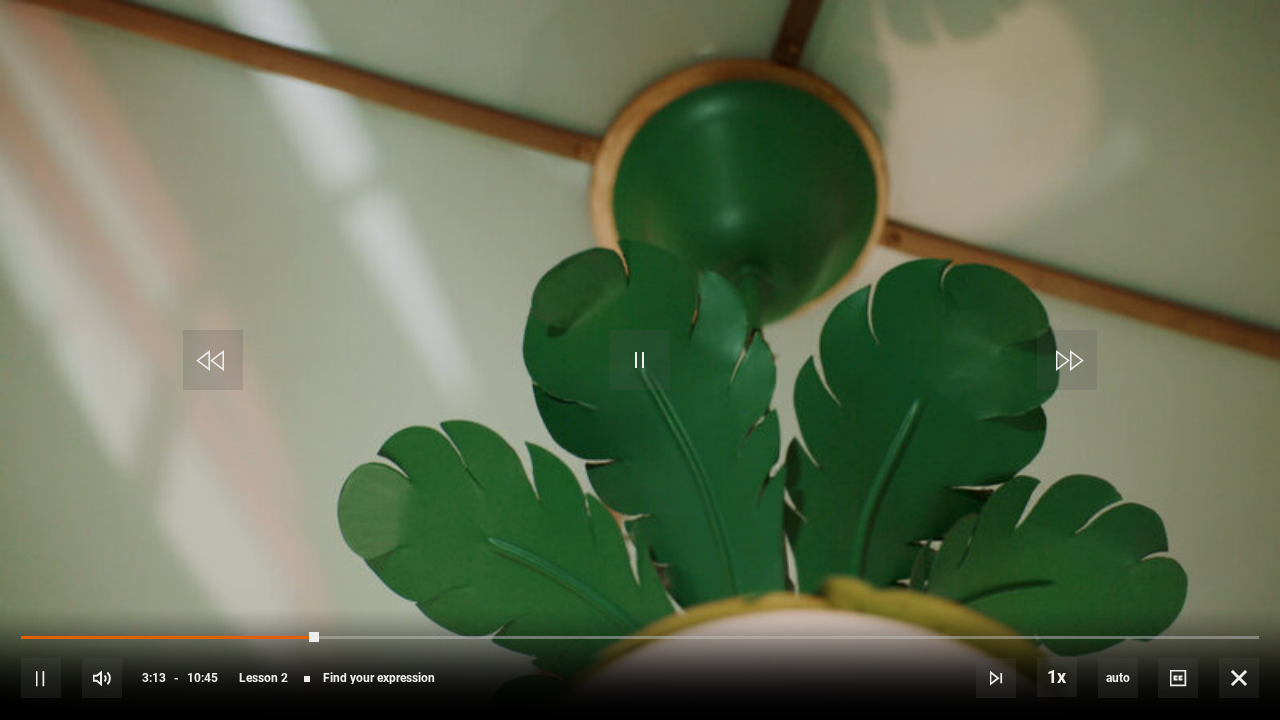 click at bounding box center [640, 360] 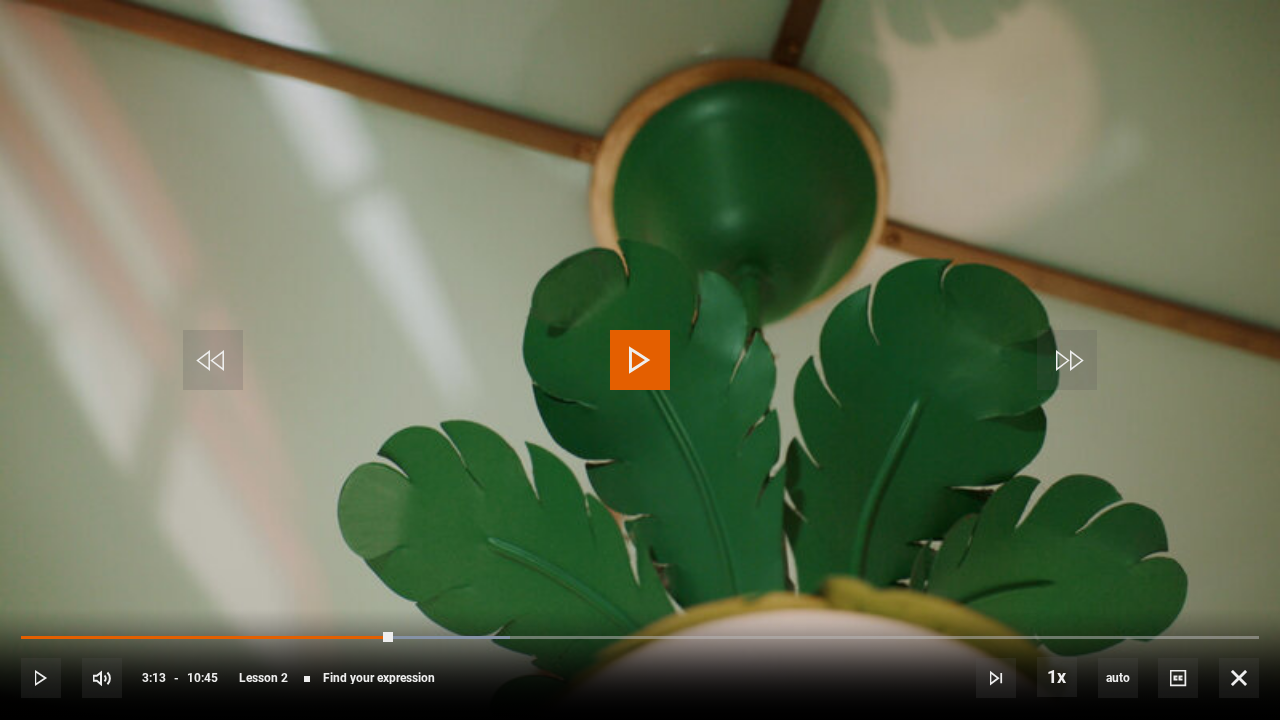 click at bounding box center (640, 360) 